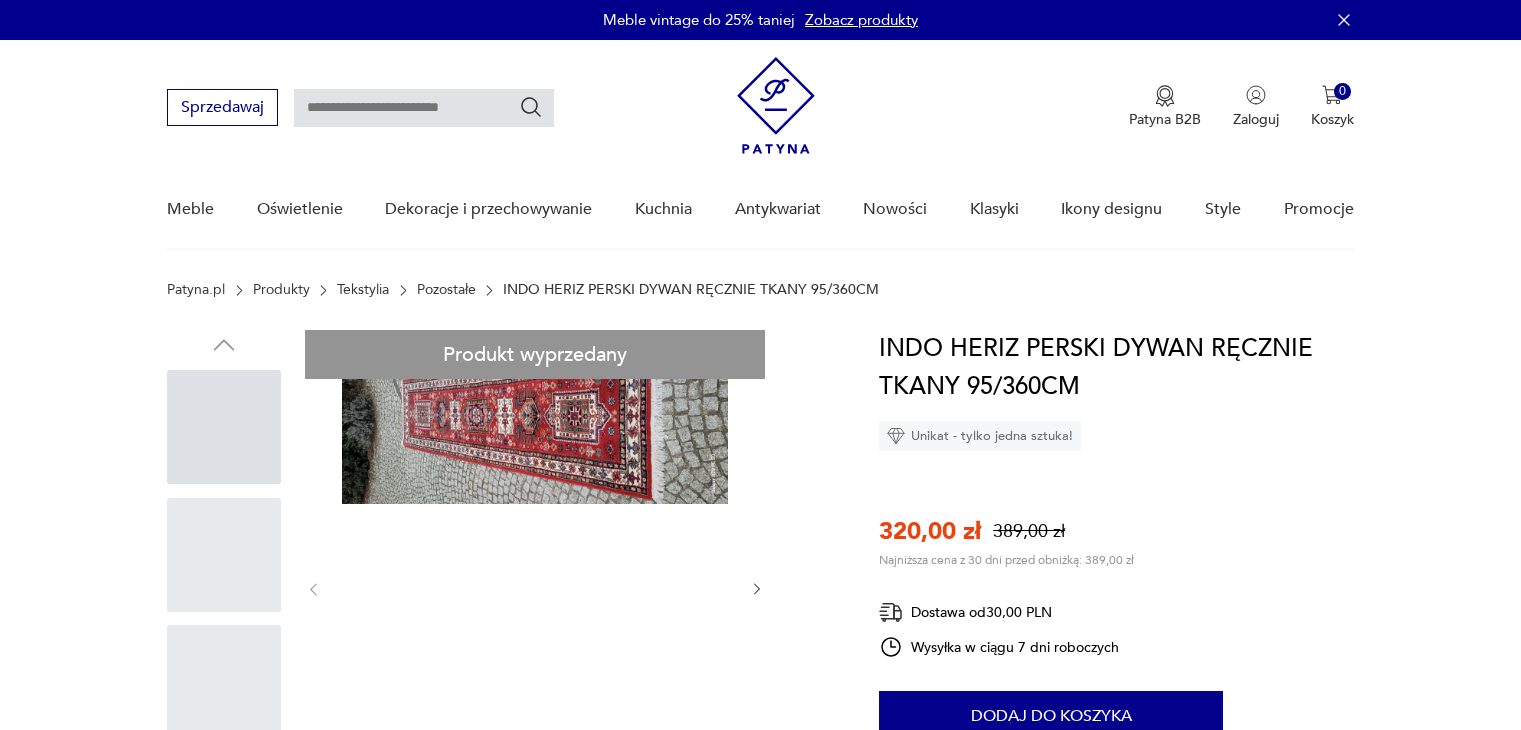 scroll, scrollTop: 0, scrollLeft: 0, axis: both 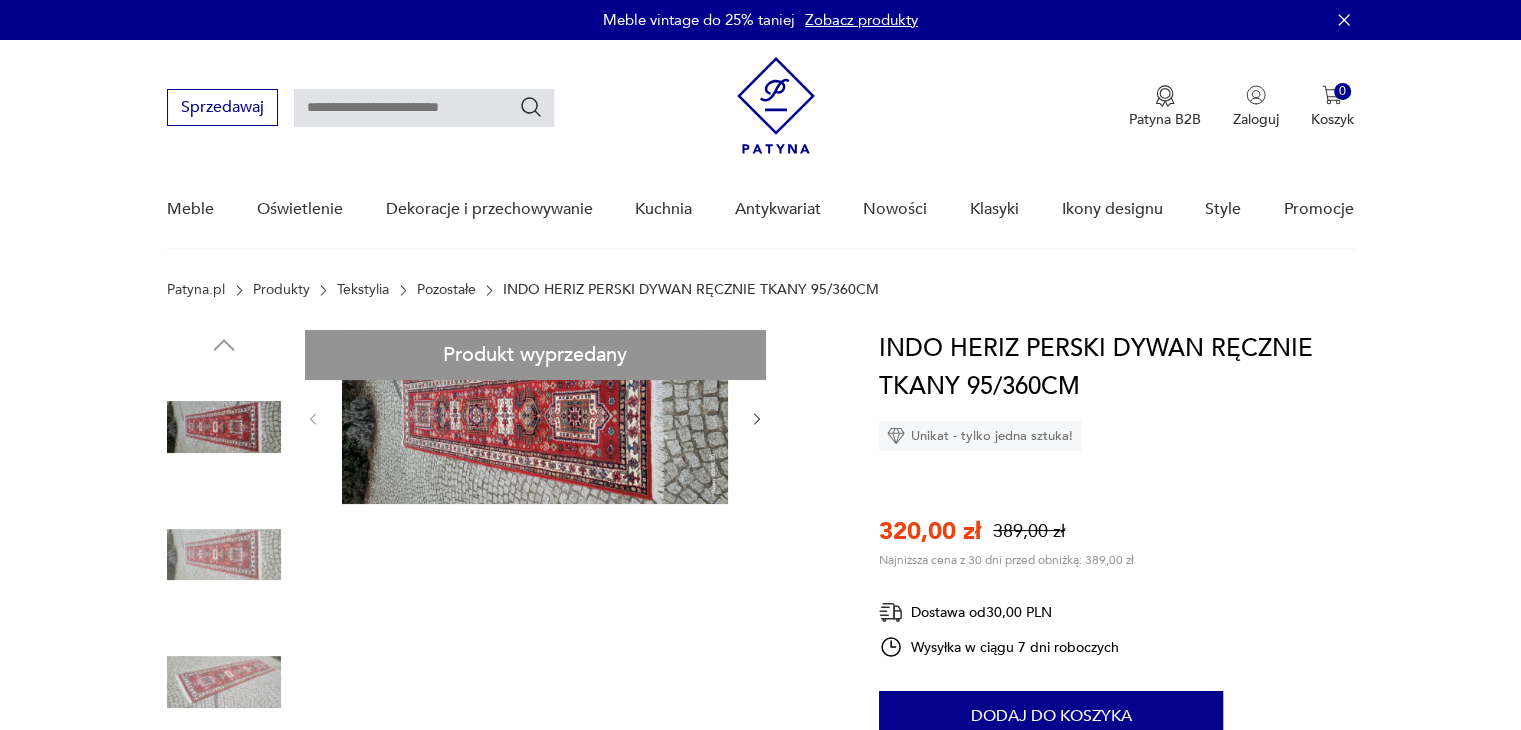 click on "Pozostałe" at bounding box center (446, 290) 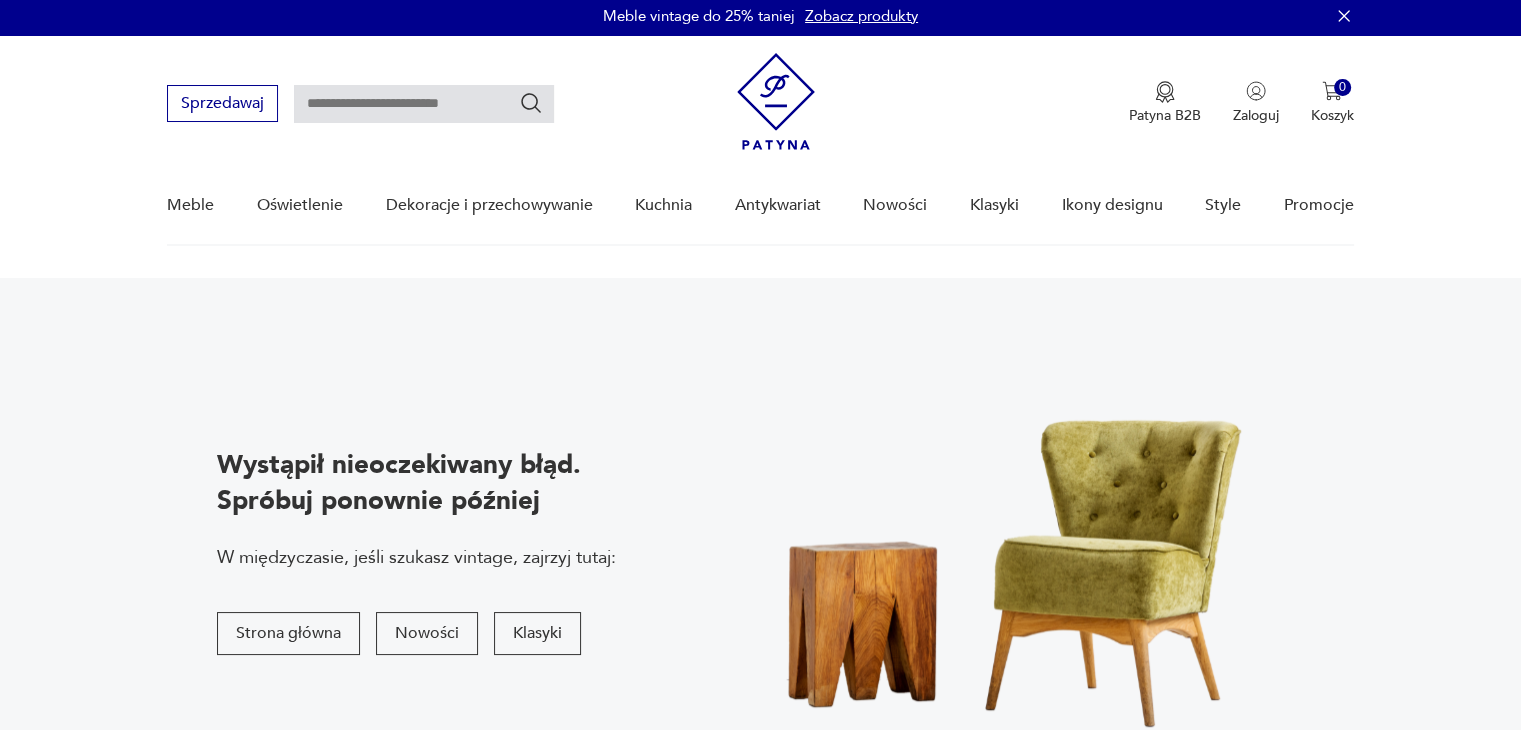 scroll, scrollTop: 0, scrollLeft: 0, axis: both 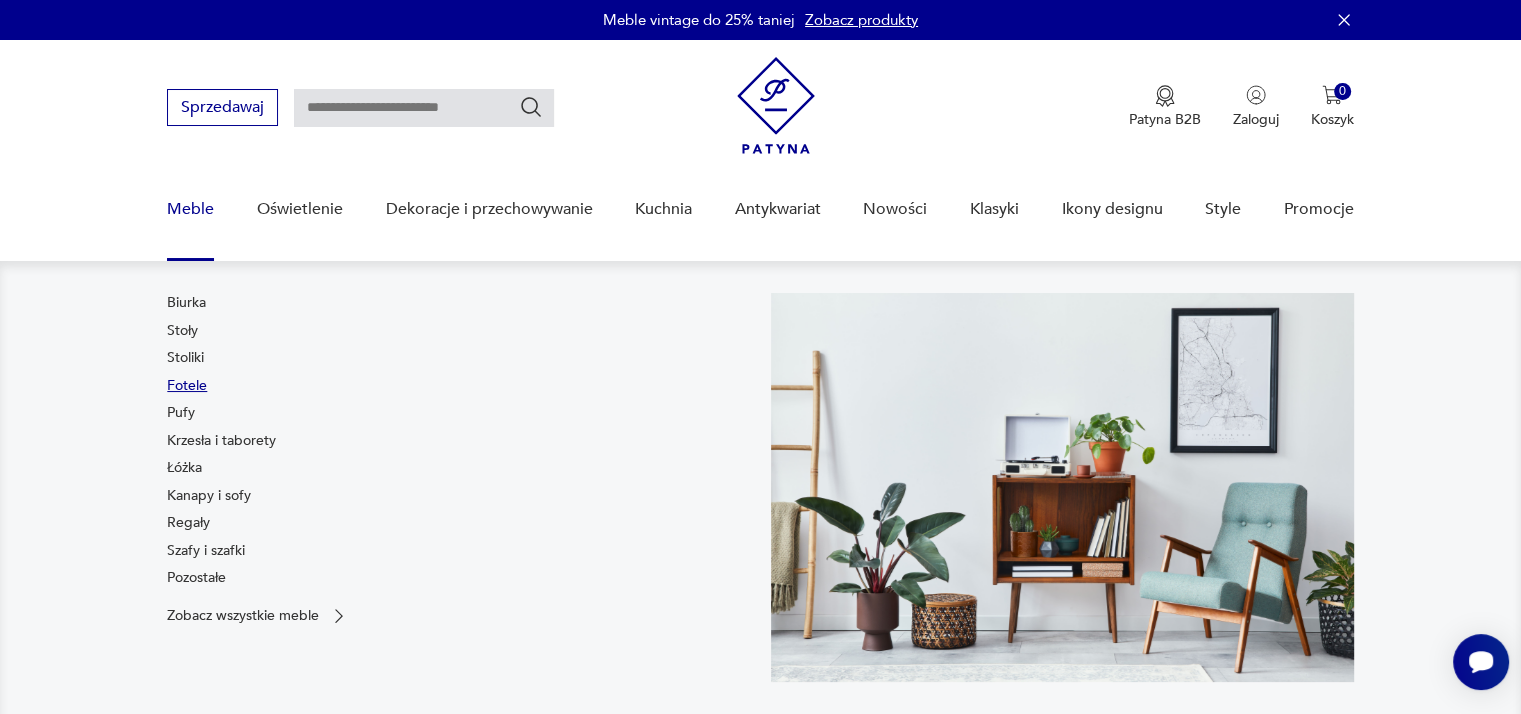 click on "Fotele" at bounding box center [187, 386] 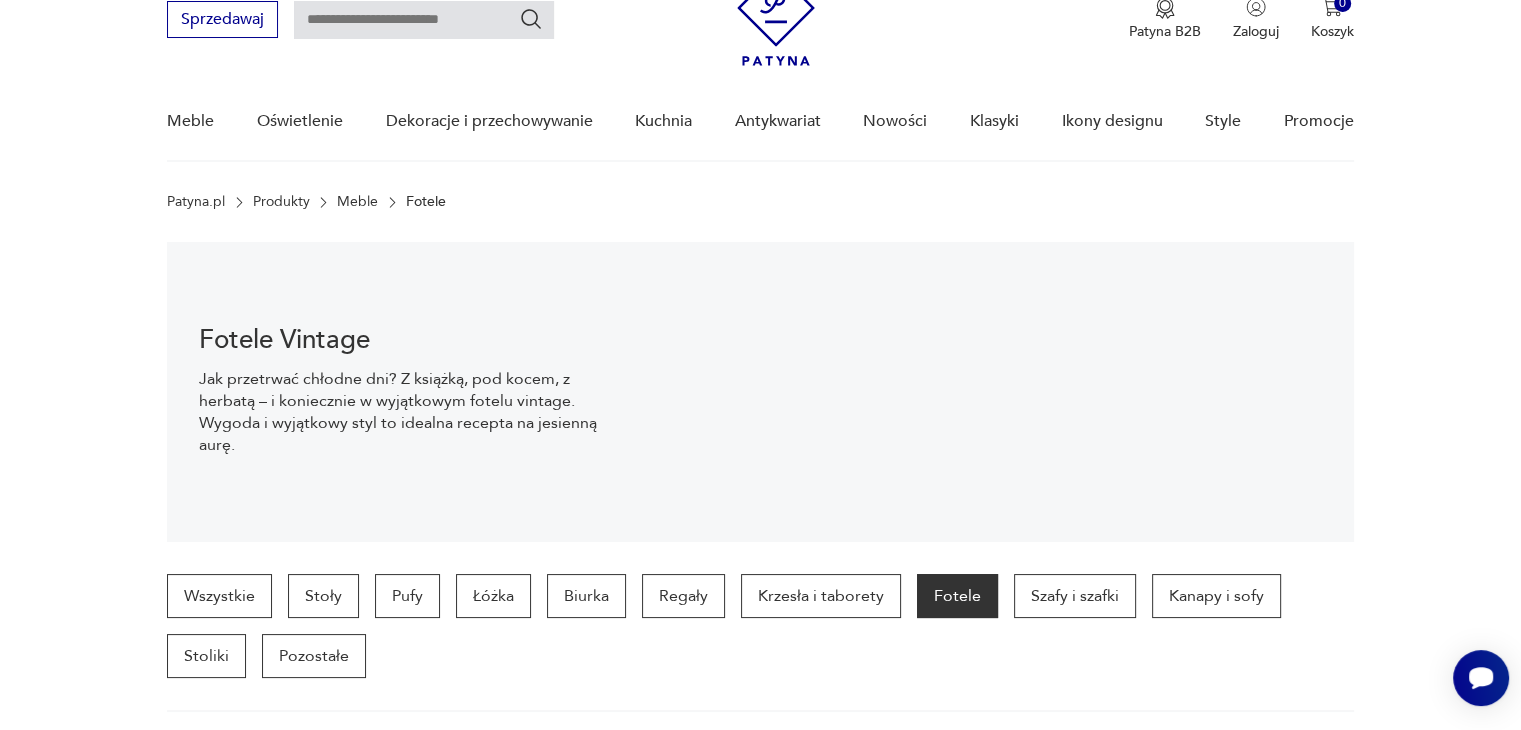 scroll, scrollTop: 0, scrollLeft: 0, axis: both 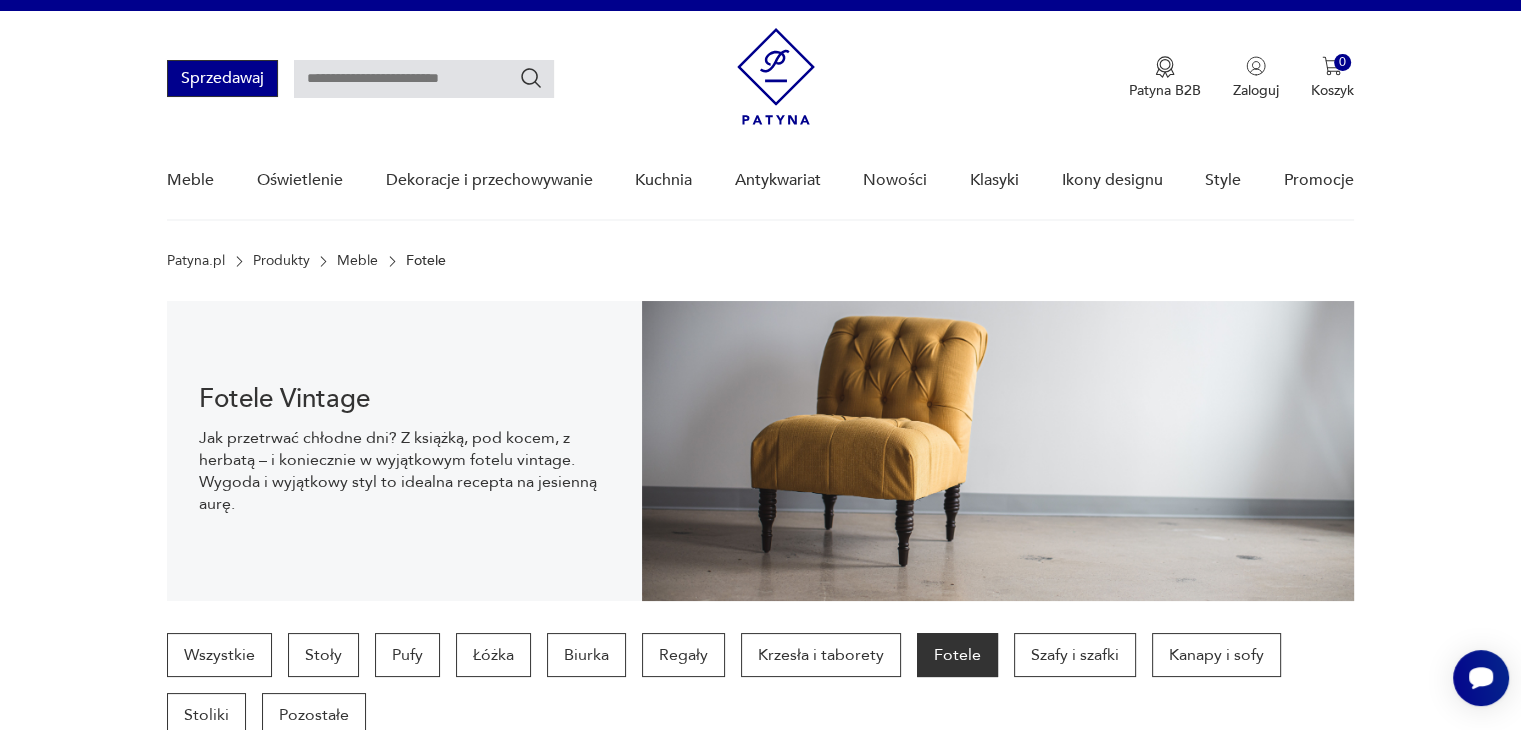 click on "Sprzedawaj" at bounding box center [222, 78] 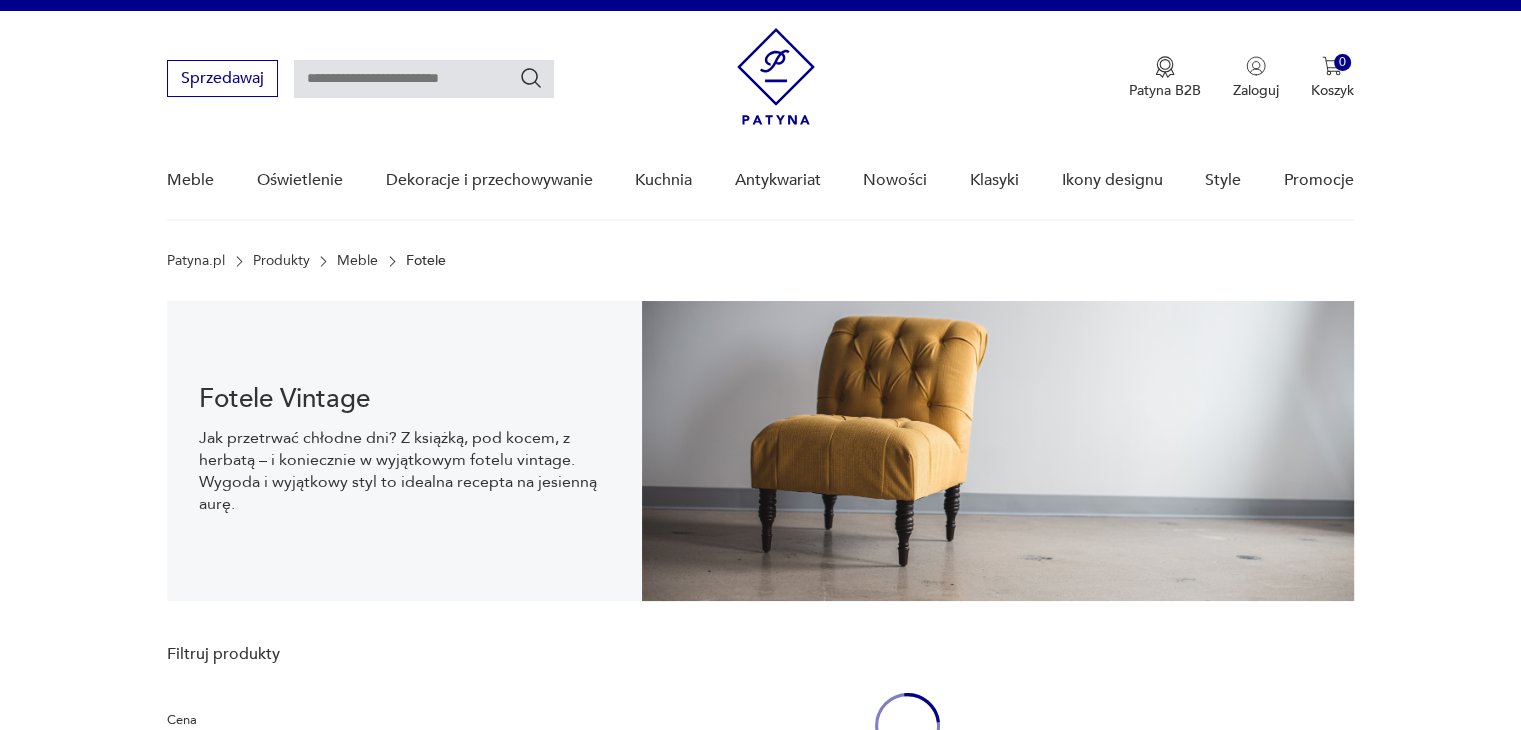 scroll, scrollTop: 0, scrollLeft: 0, axis: both 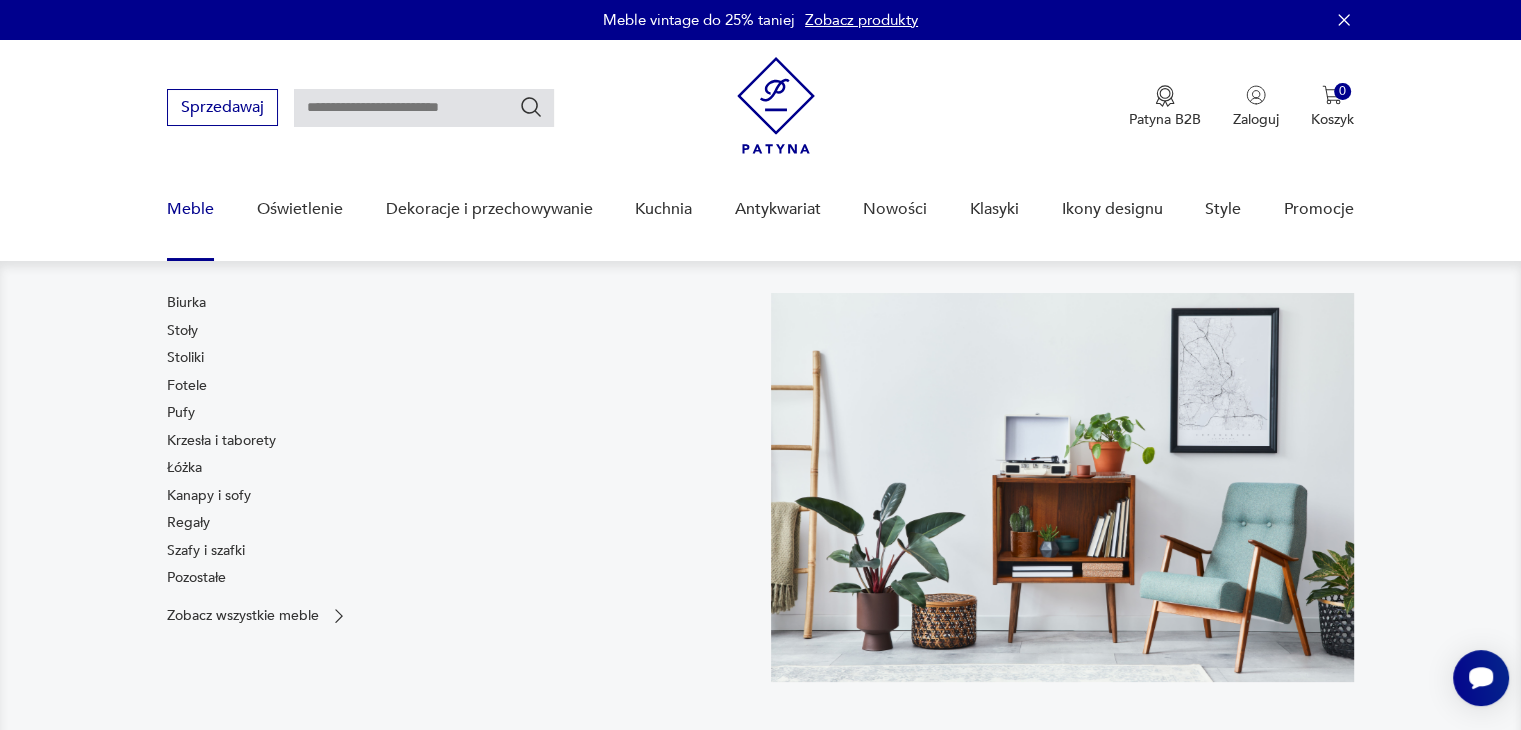 click on "Meble" at bounding box center [190, 209] 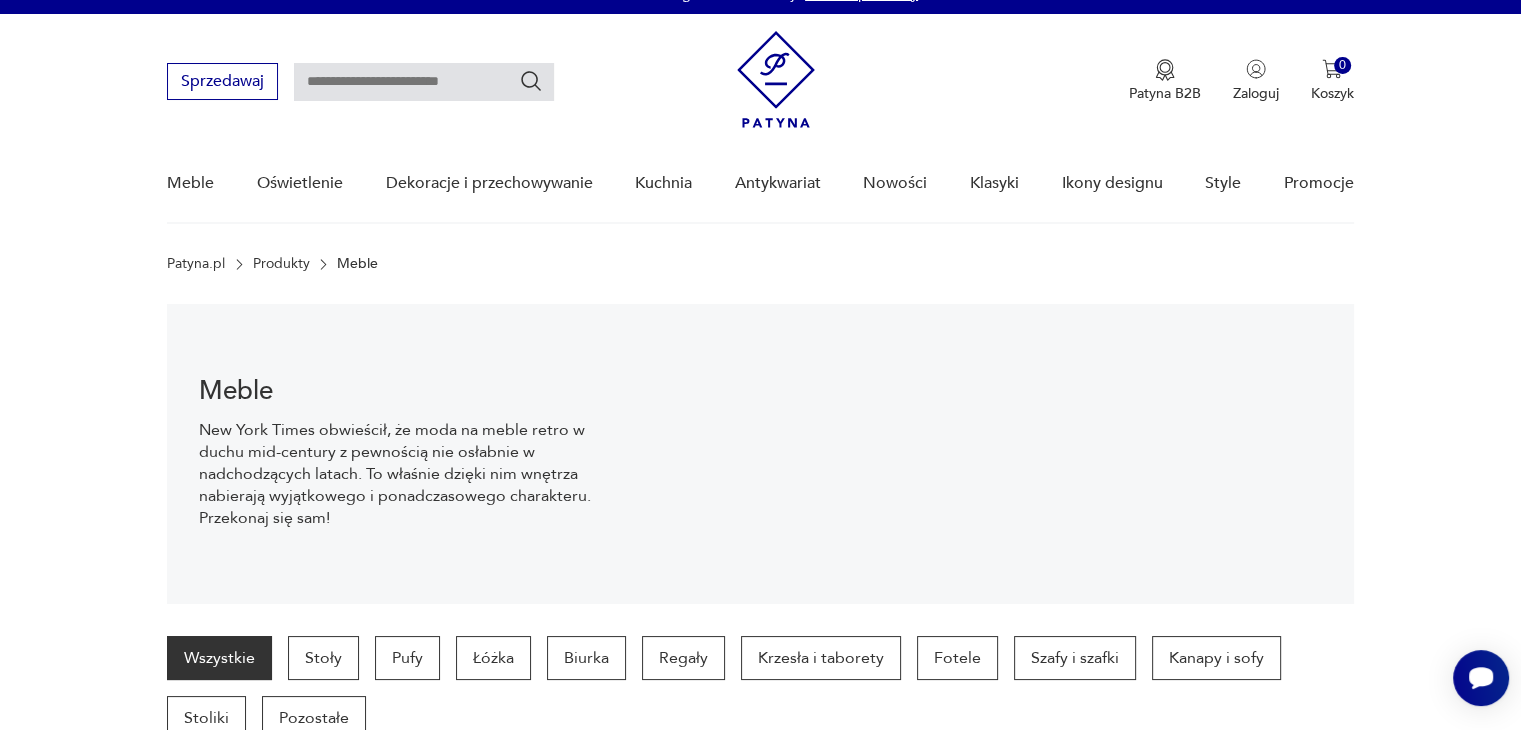 scroll, scrollTop: 0, scrollLeft: 0, axis: both 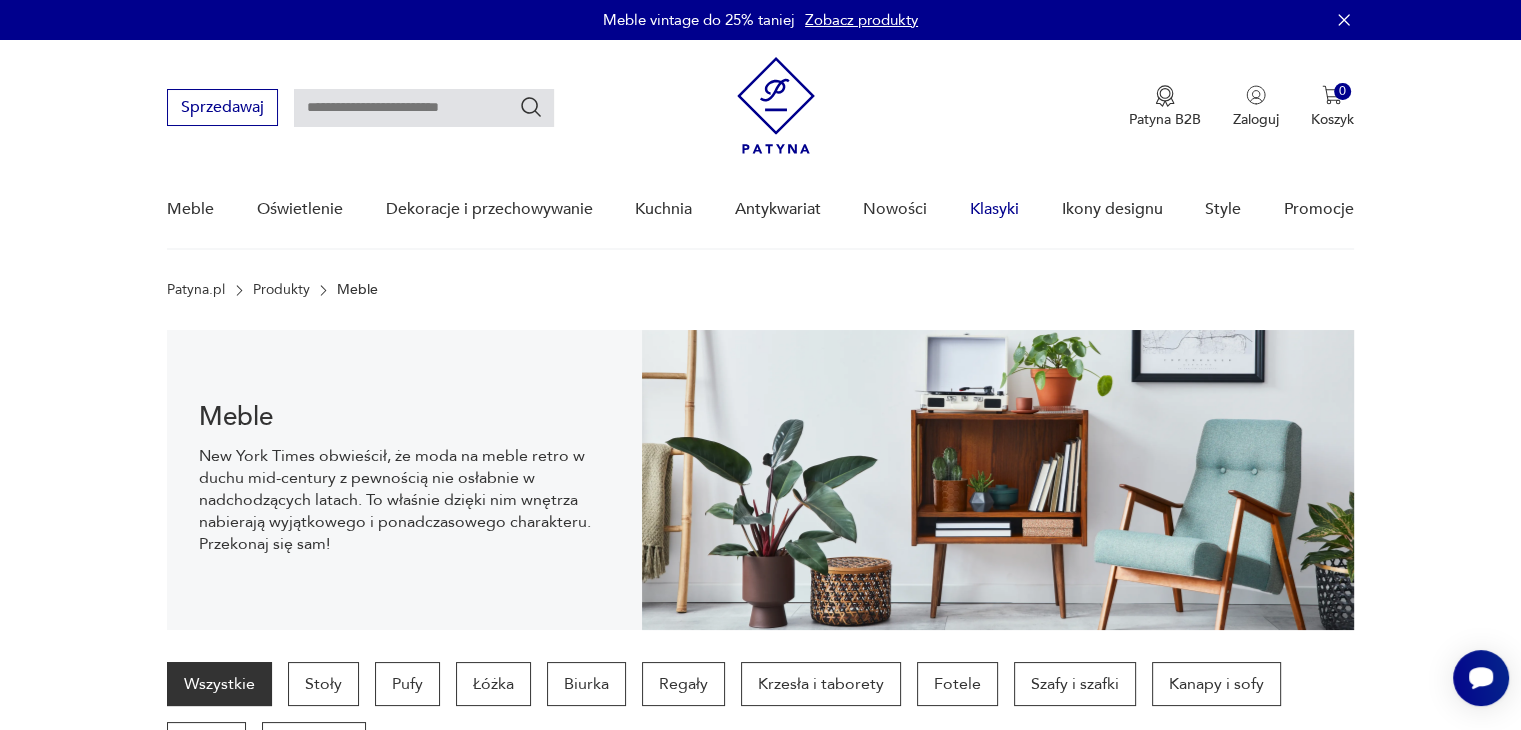 click on "Klasyki" at bounding box center (994, 209) 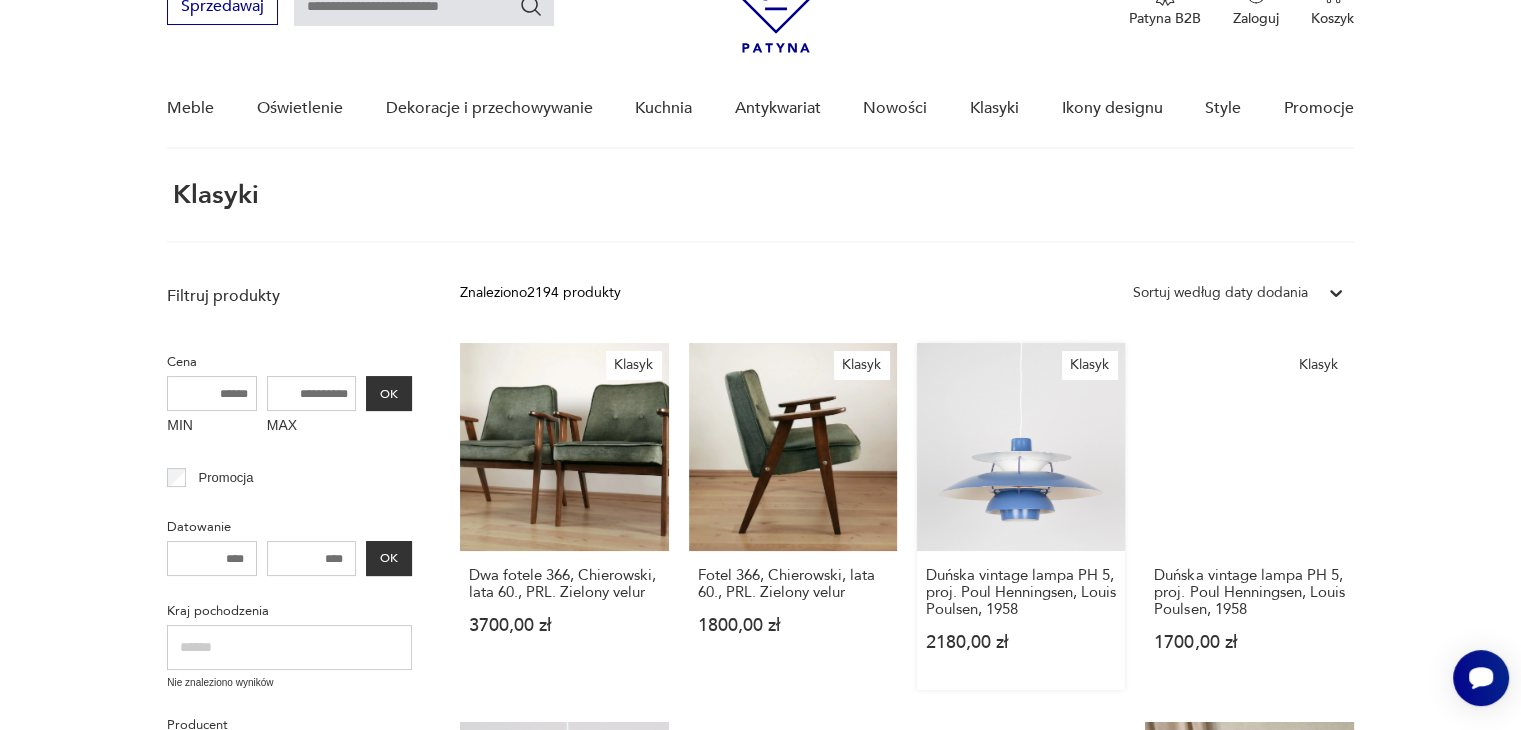 scroll, scrollTop: 0, scrollLeft: 0, axis: both 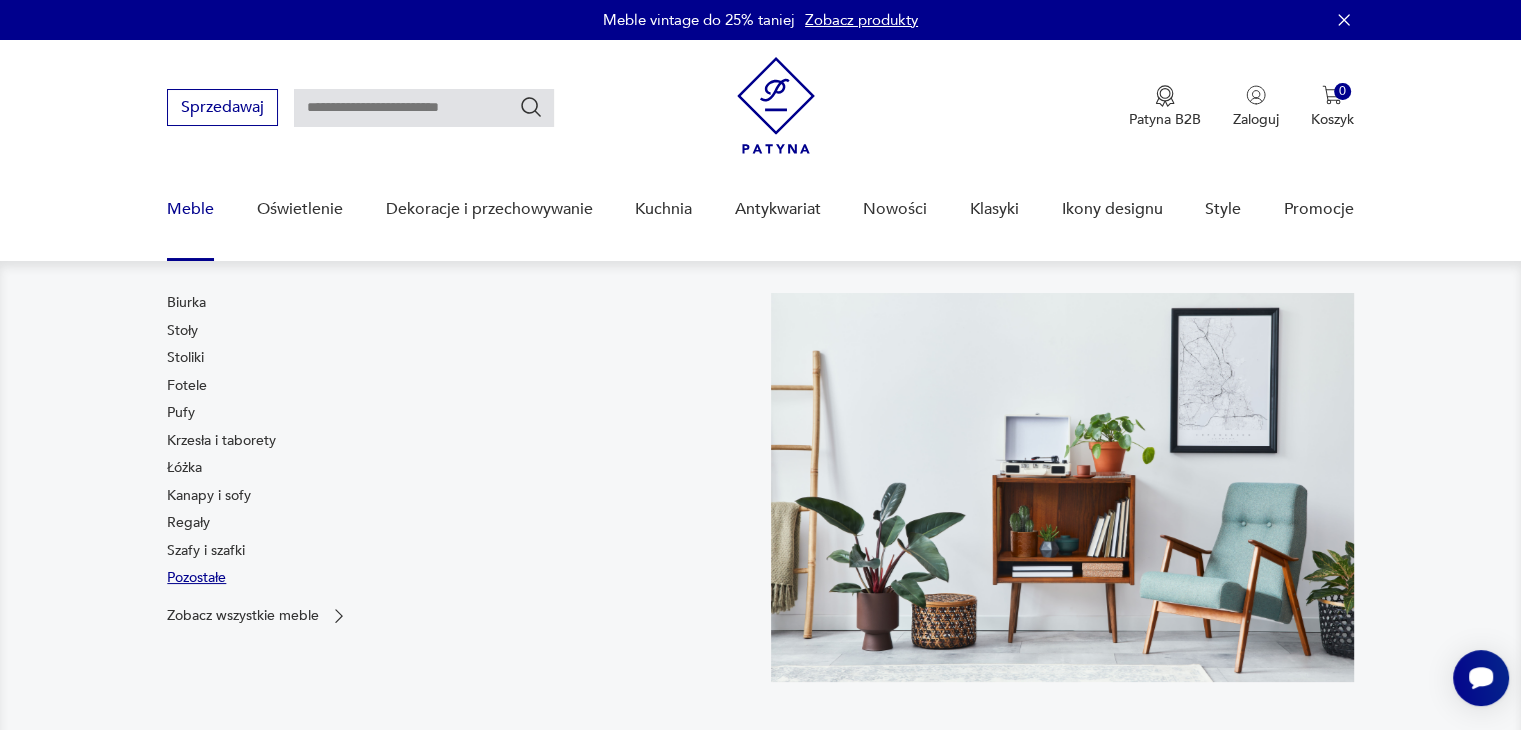click on "Pozostałe" at bounding box center (196, 578) 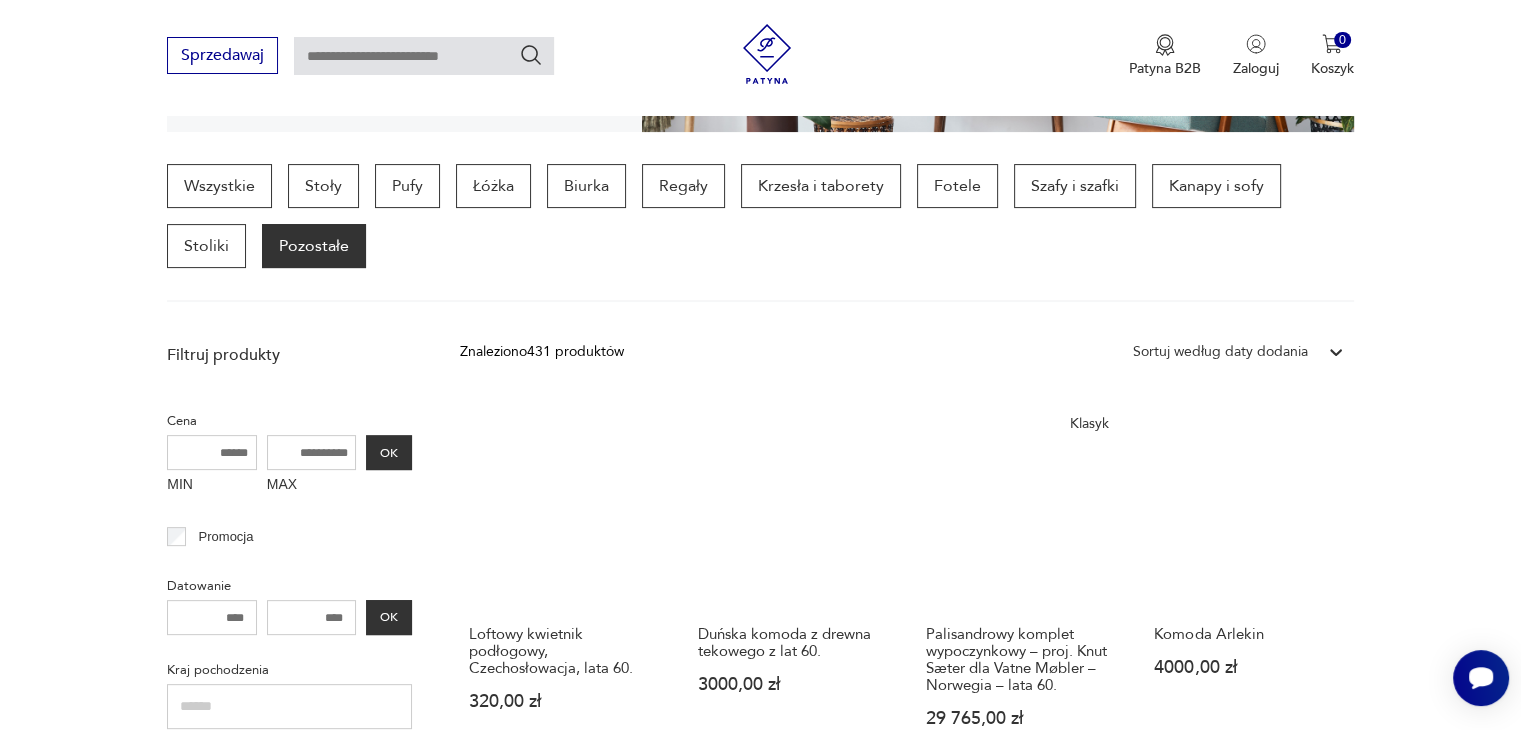scroll, scrollTop: 0, scrollLeft: 0, axis: both 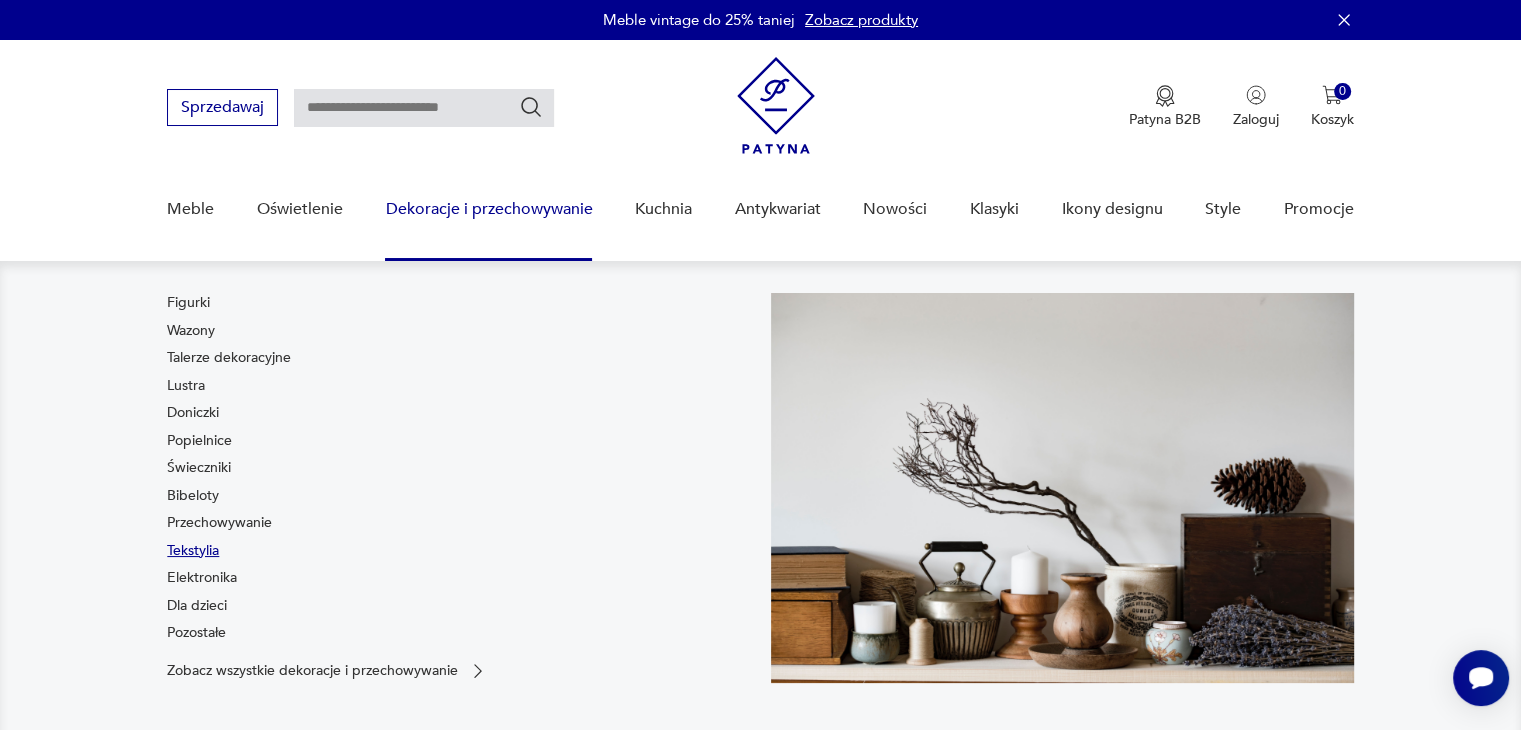 click on "Tekstylia" at bounding box center [193, 551] 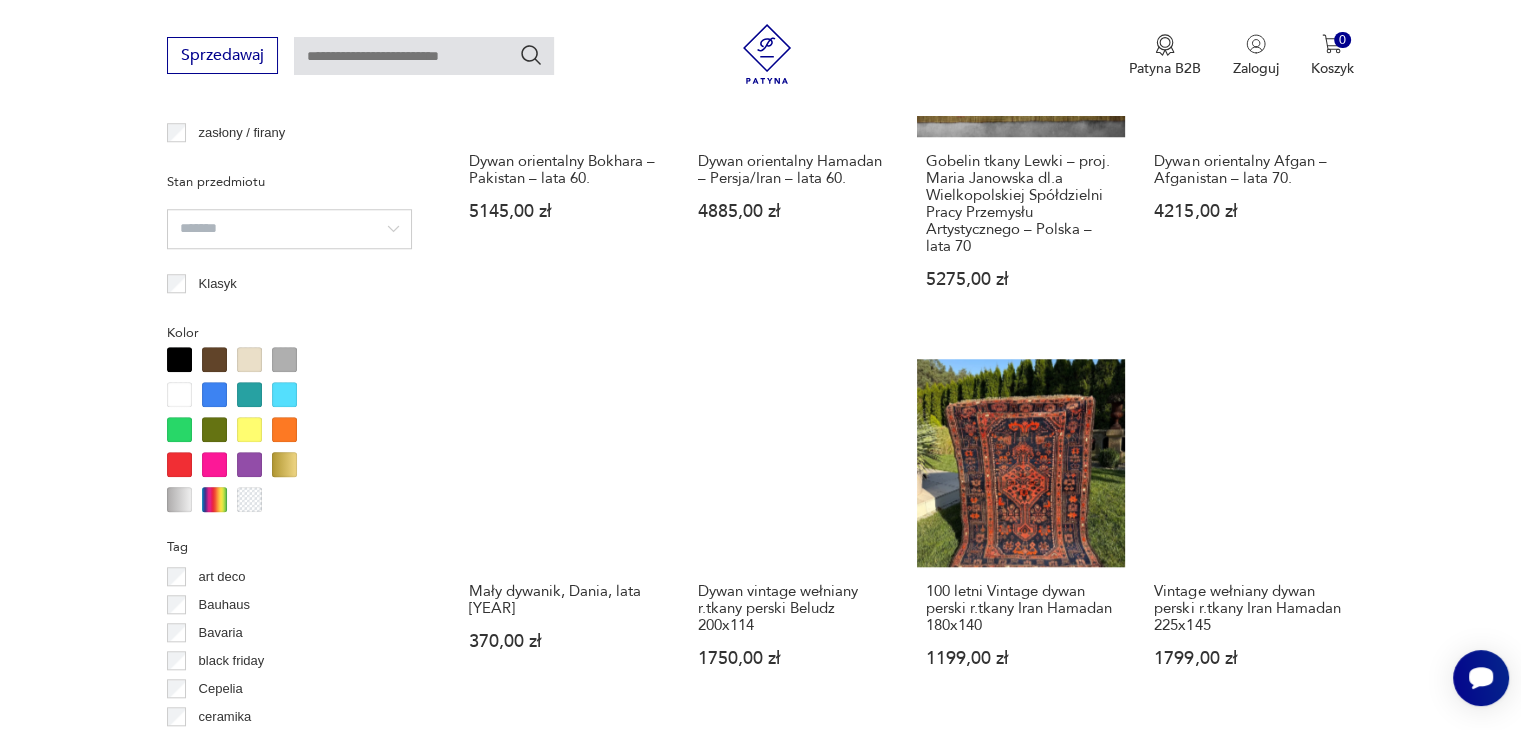 scroll, scrollTop: 1830, scrollLeft: 0, axis: vertical 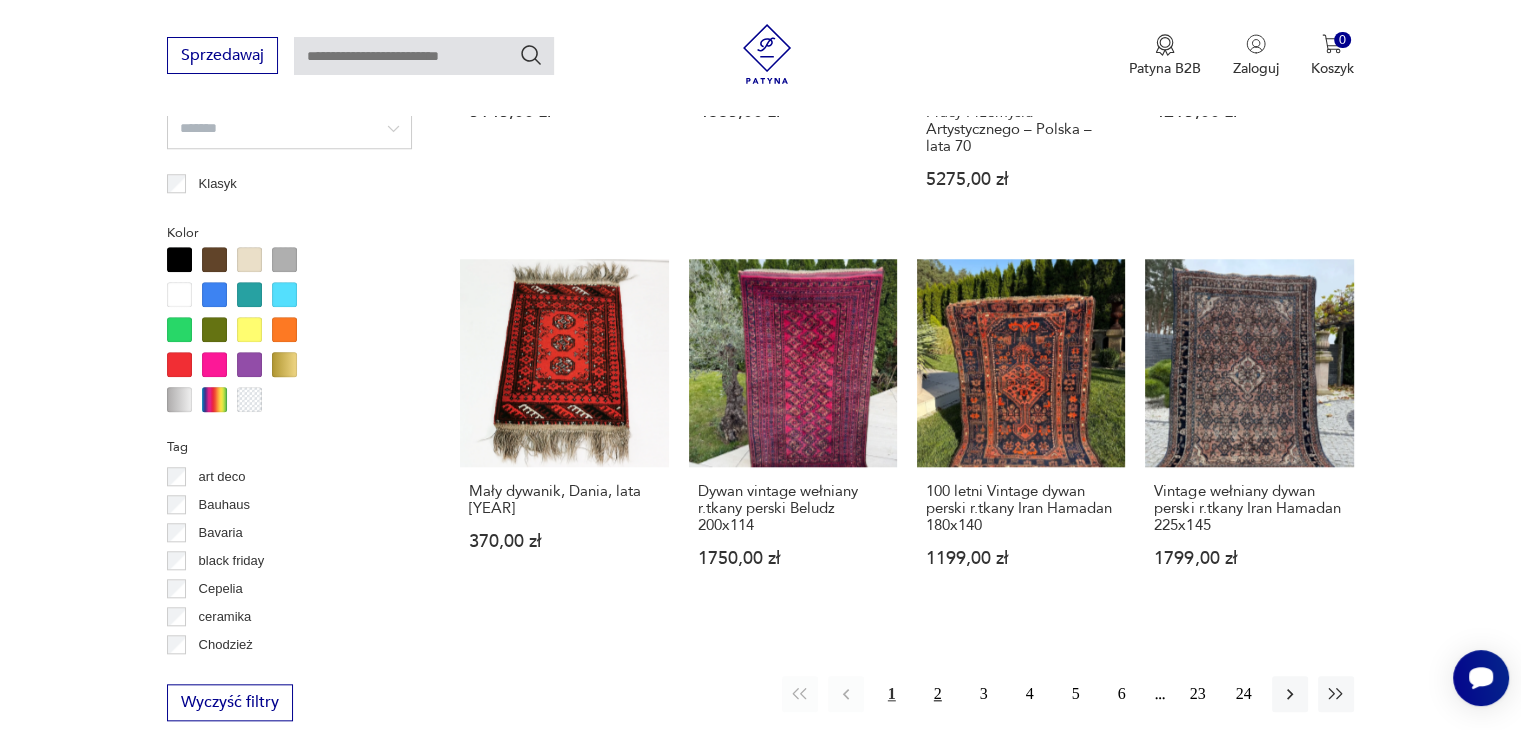click on "2" at bounding box center (938, 694) 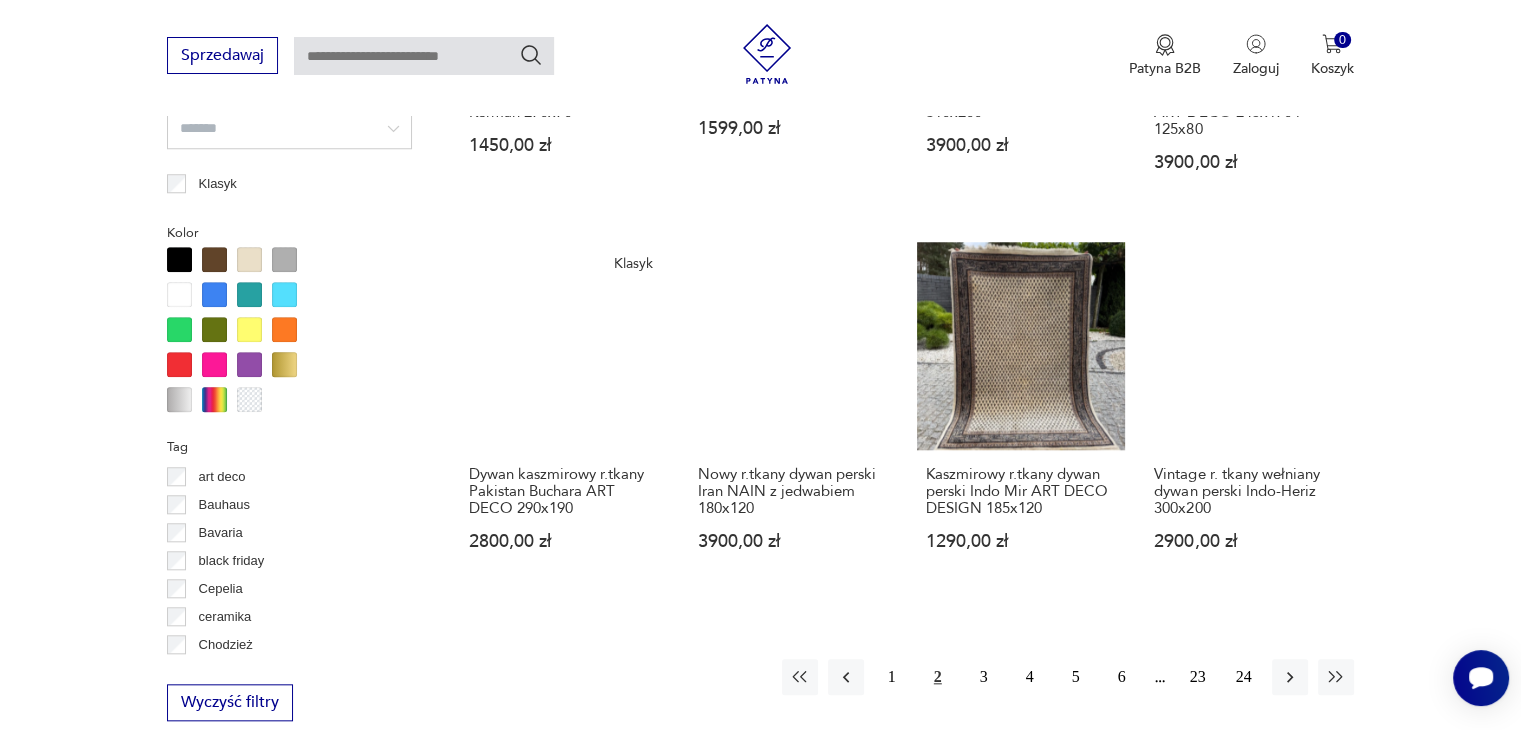 scroll, scrollTop: 2030, scrollLeft: 0, axis: vertical 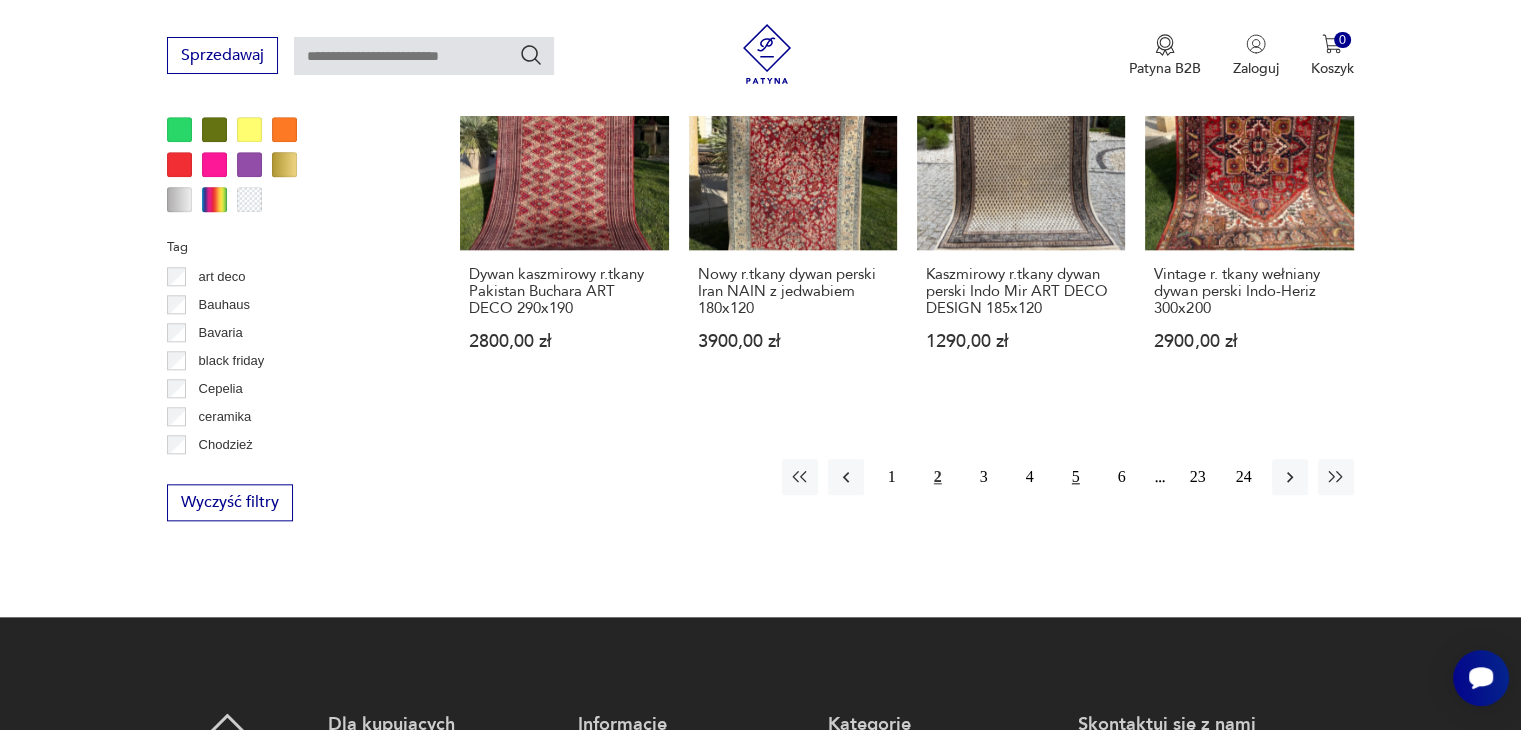 click on "5" at bounding box center [1076, 477] 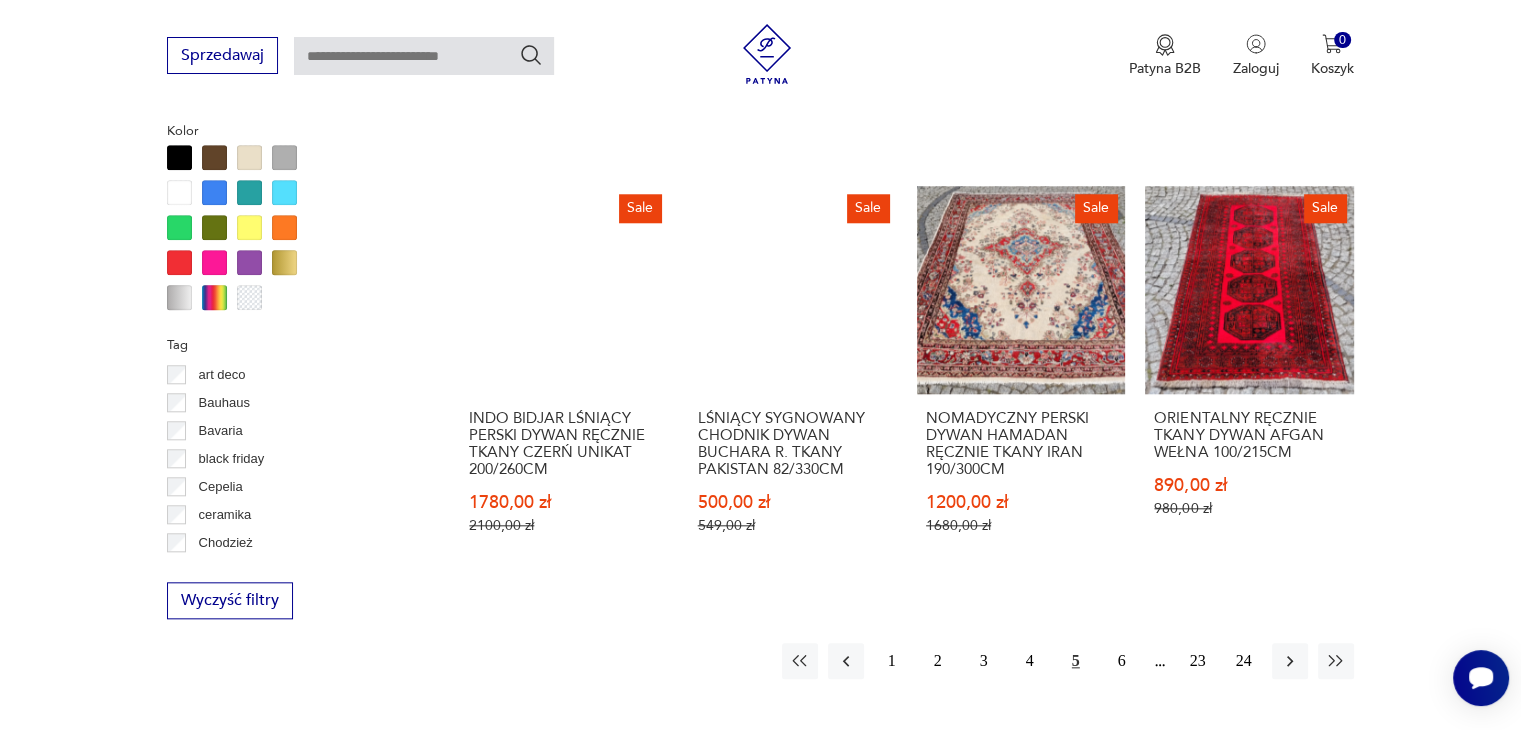 scroll, scrollTop: 2130, scrollLeft: 0, axis: vertical 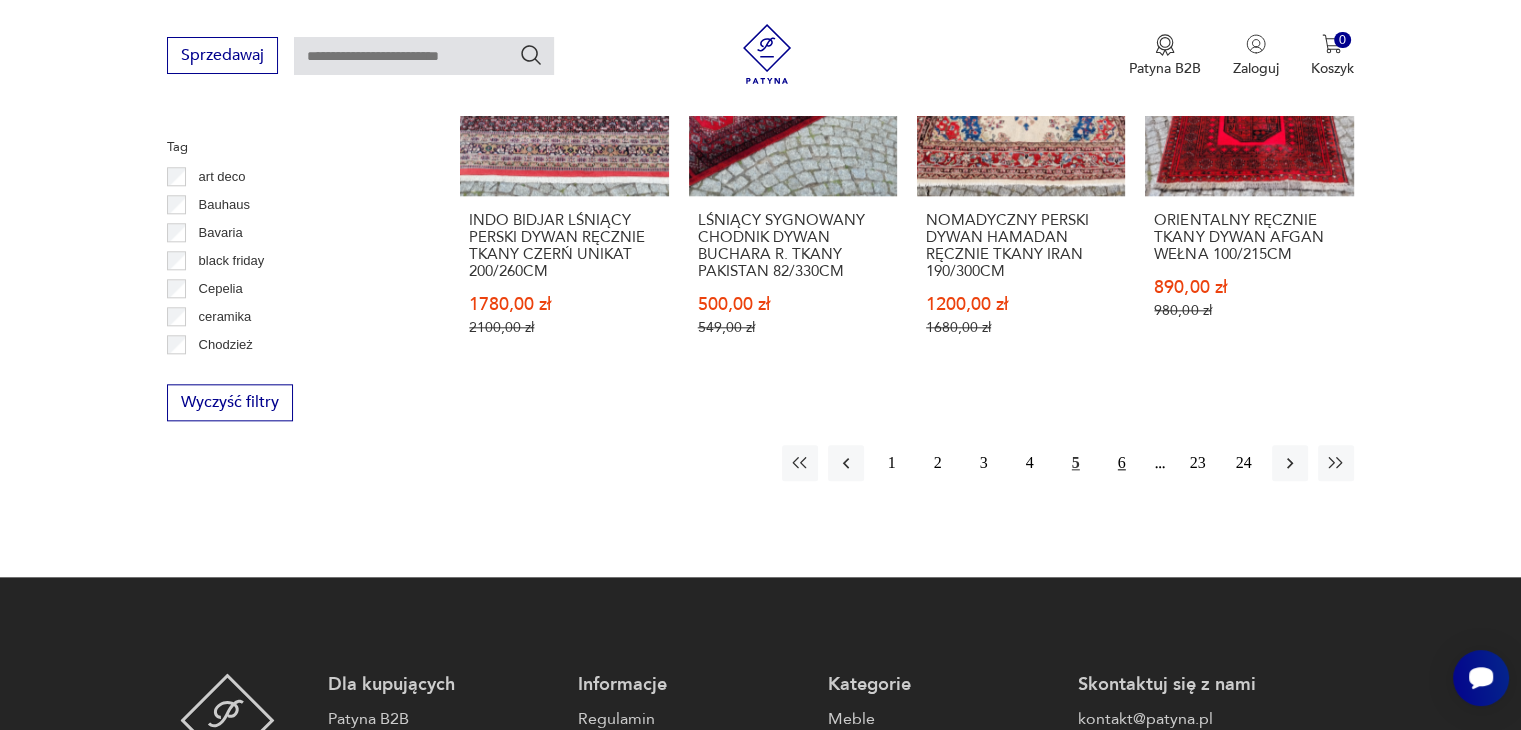click on "6" at bounding box center (1122, 463) 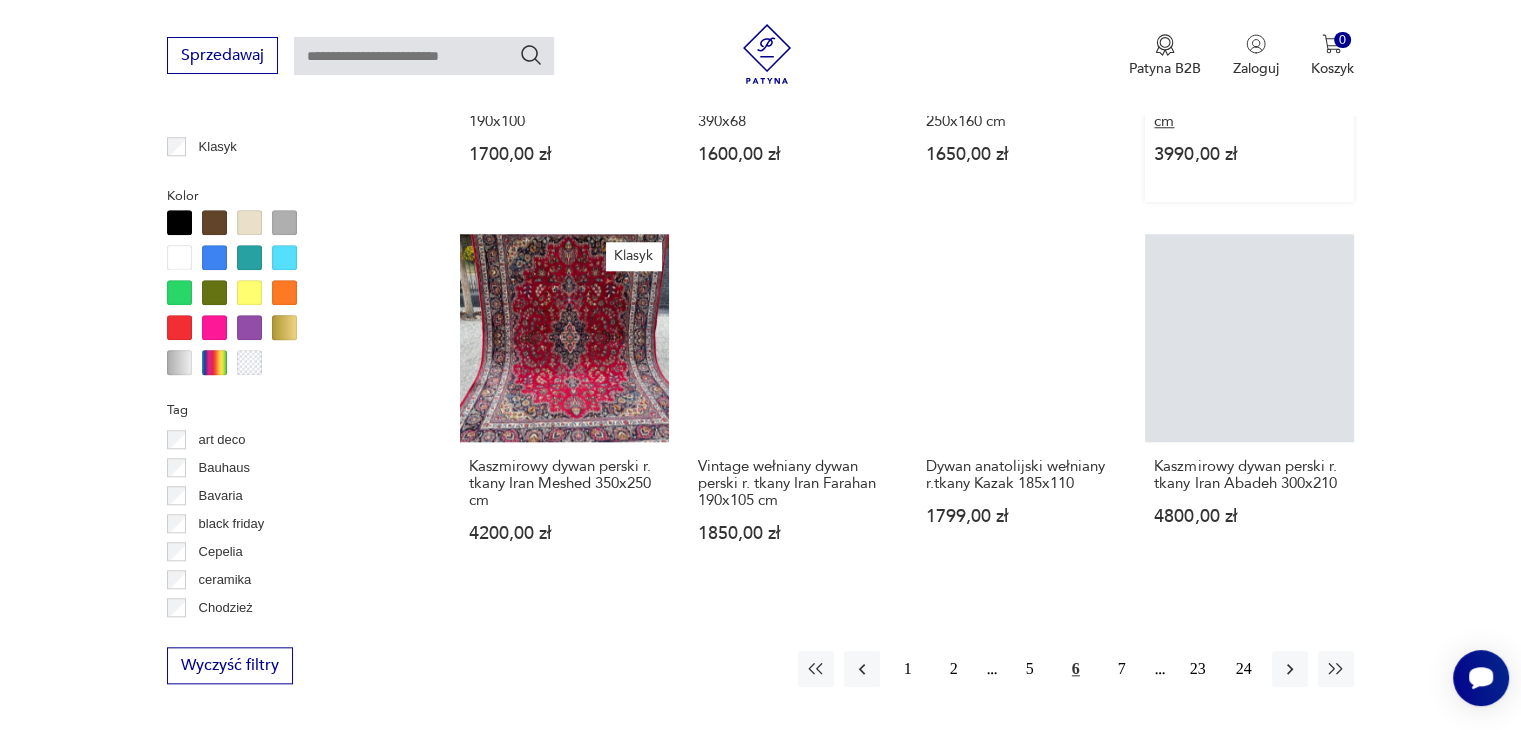 scroll, scrollTop: 1930, scrollLeft: 0, axis: vertical 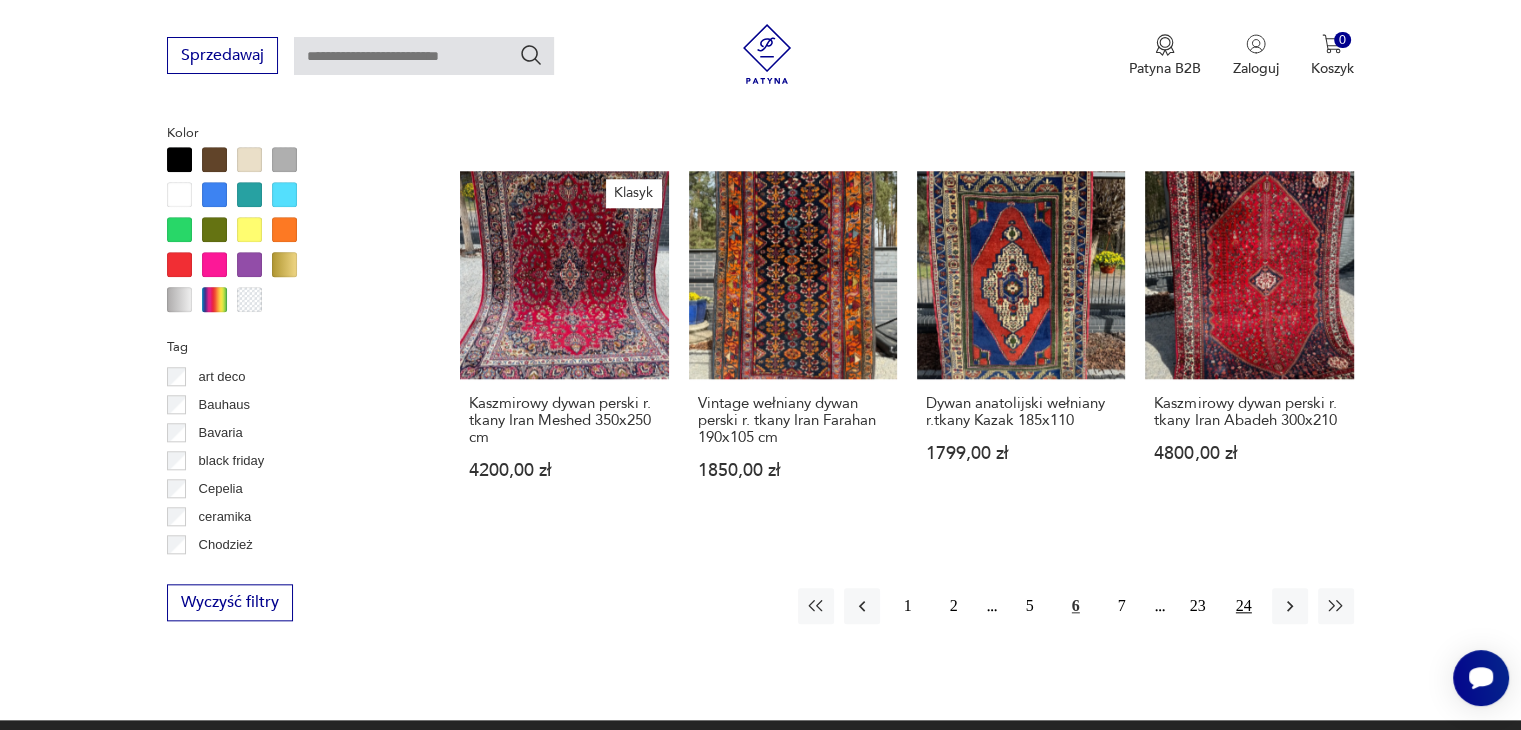 click on "24" at bounding box center [1244, 606] 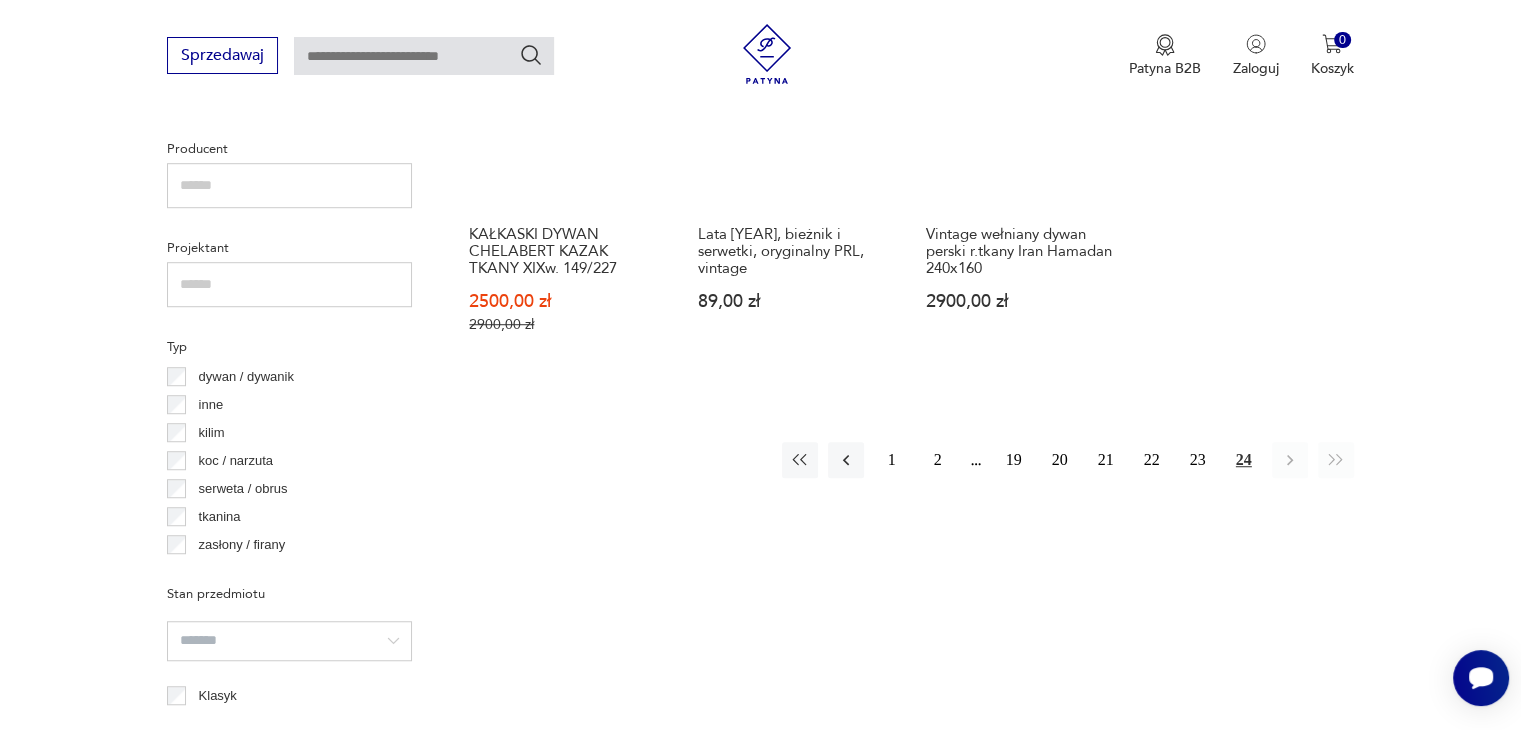 scroll, scrollTop: 1330, scrollLeft: 0, axis: vertical 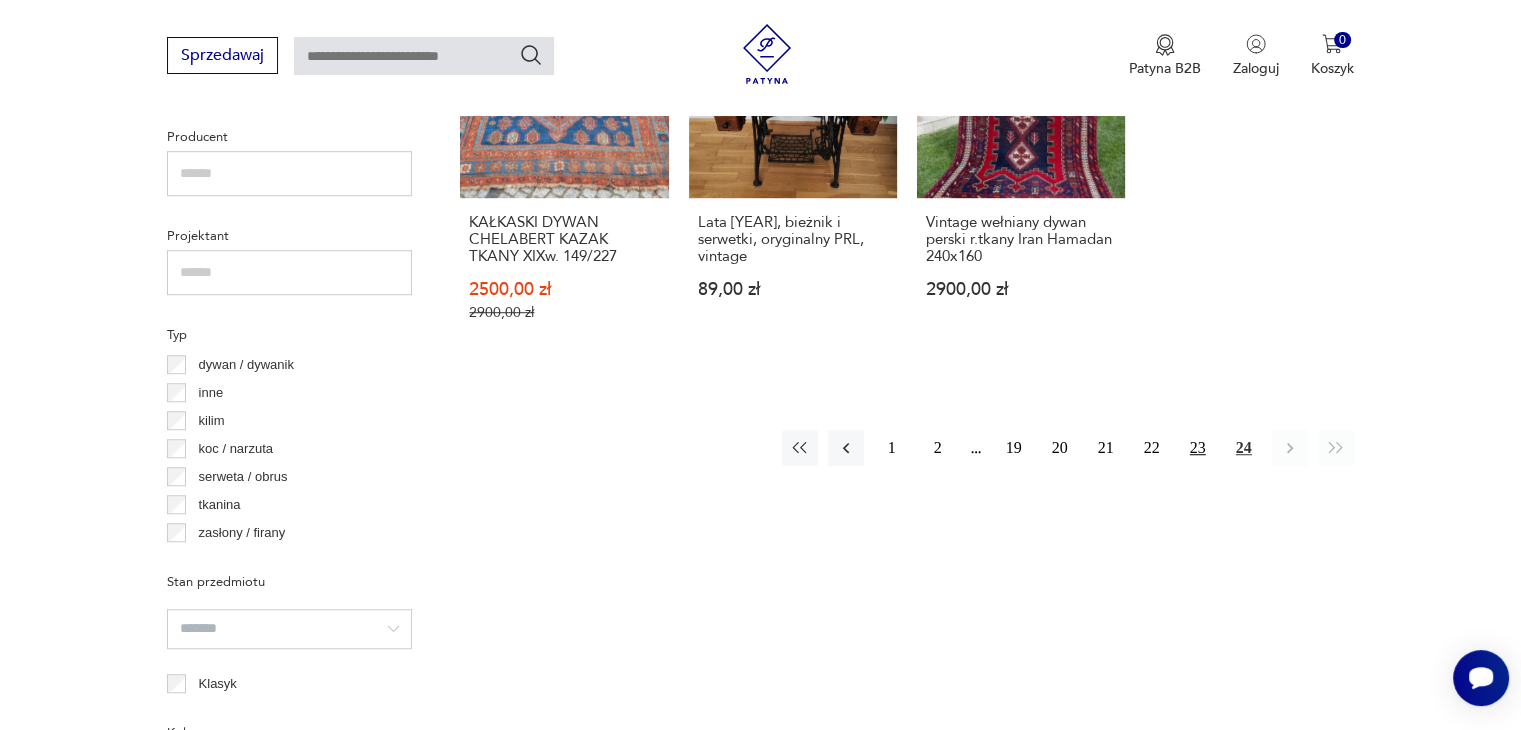 click on "23" at bounding box center (1198, 448) 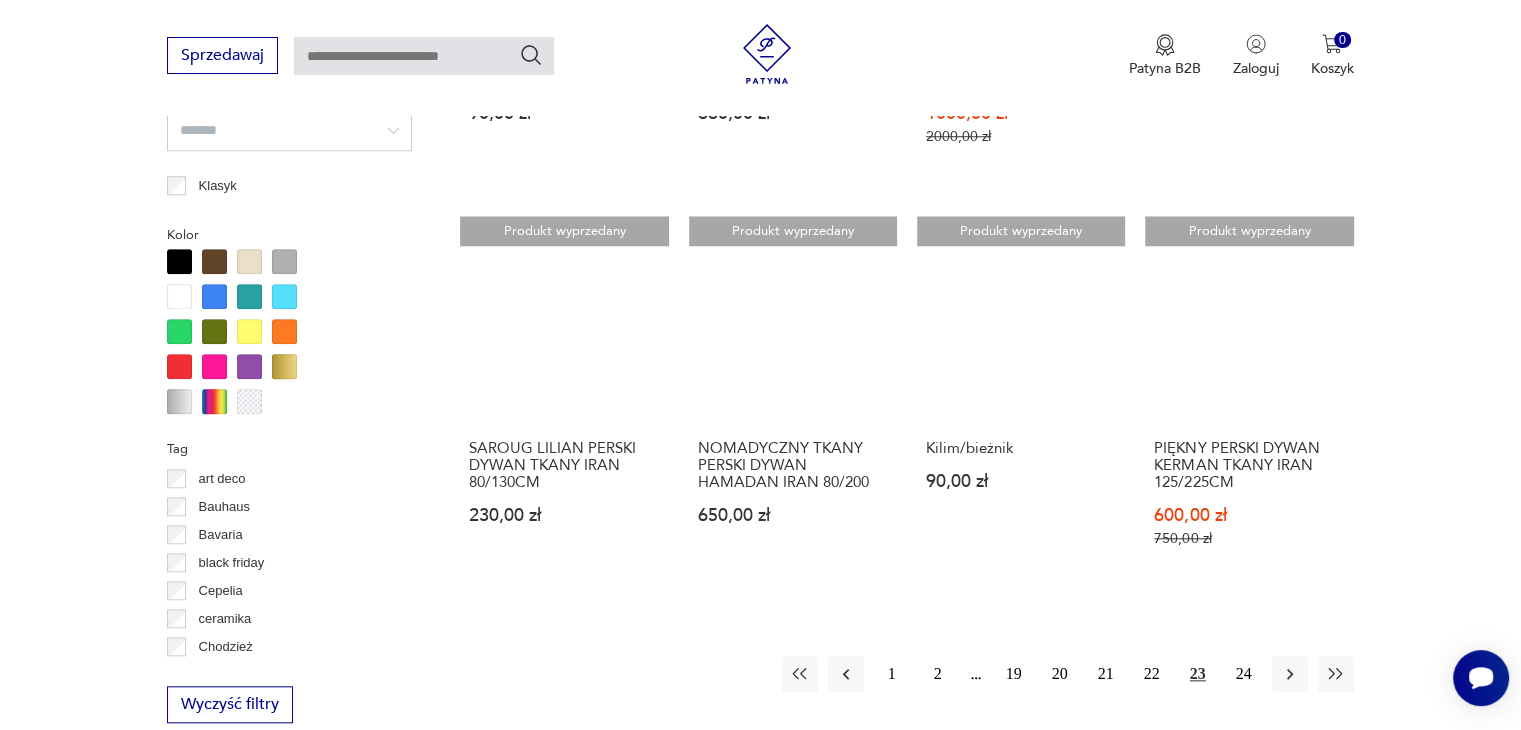 scroll, scrollTop: 1830, scrollLeft: 0, axis: vertical 